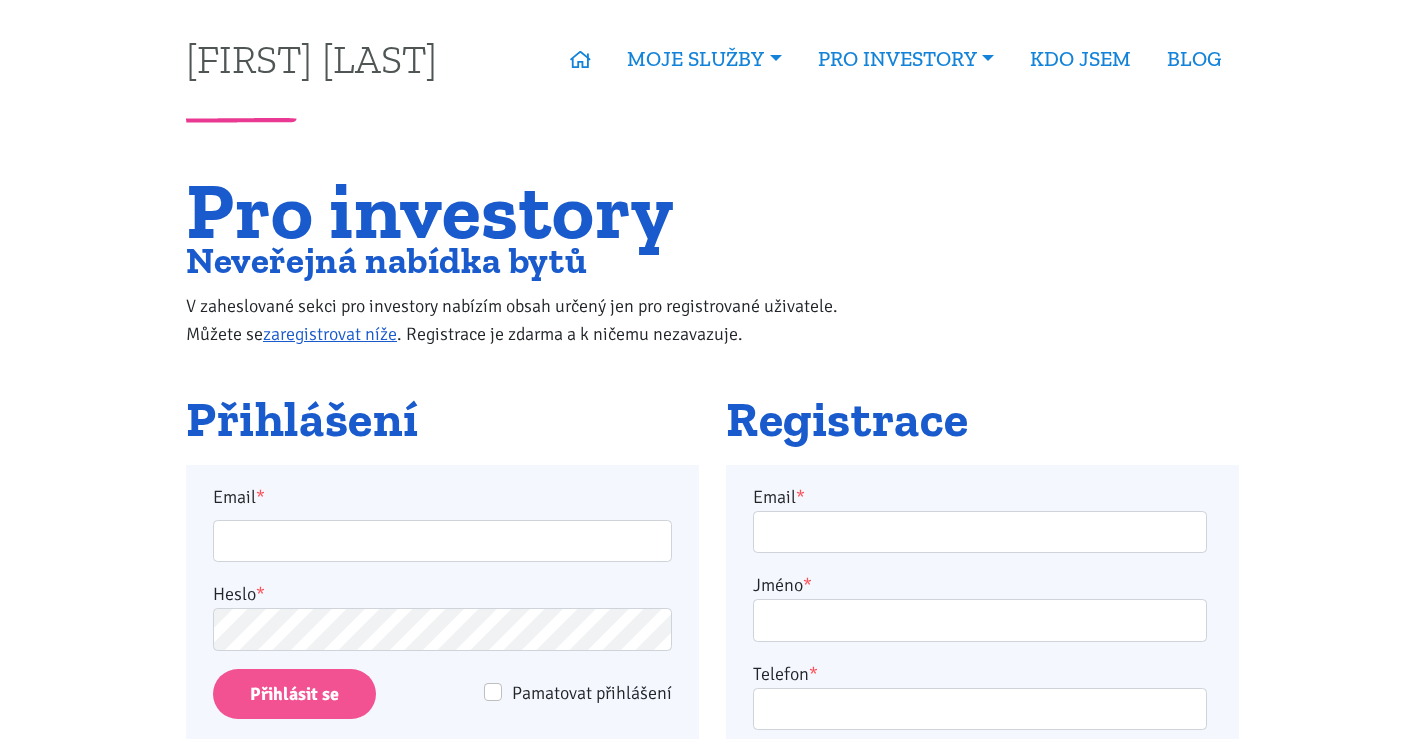 scroll, scrollTop: 0, scrollLeft: 0, axis: both 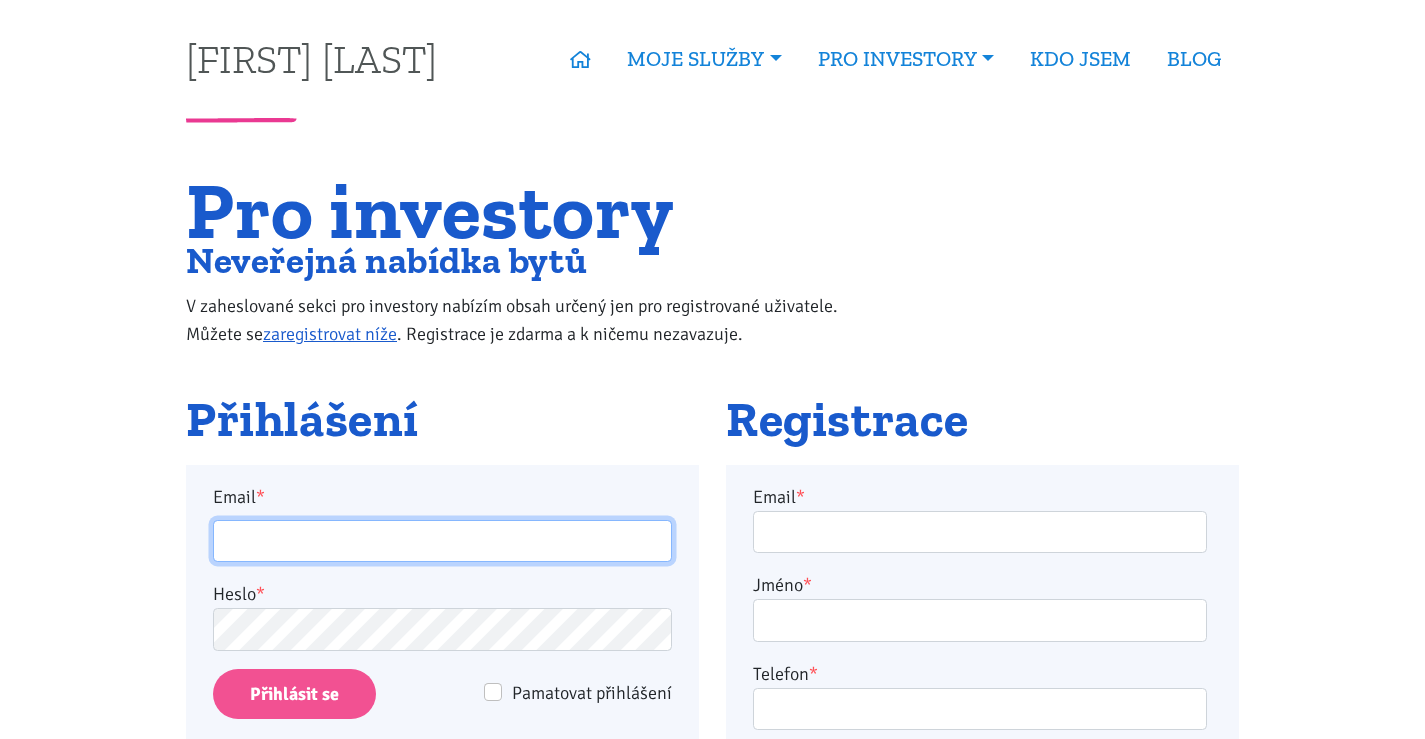 click on "Email  *" at bounding box center [442, 541] 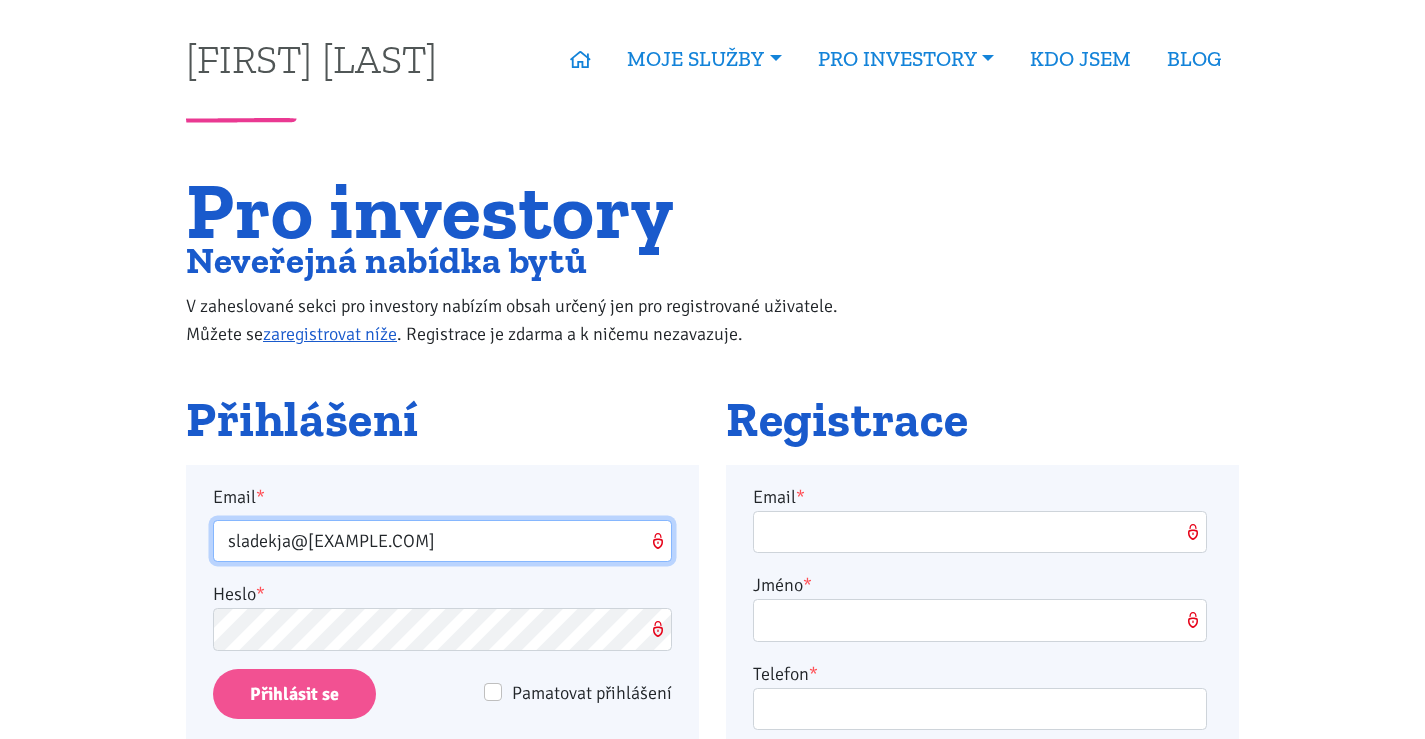 type on "sladekja@[EXAMPLE.COM]" 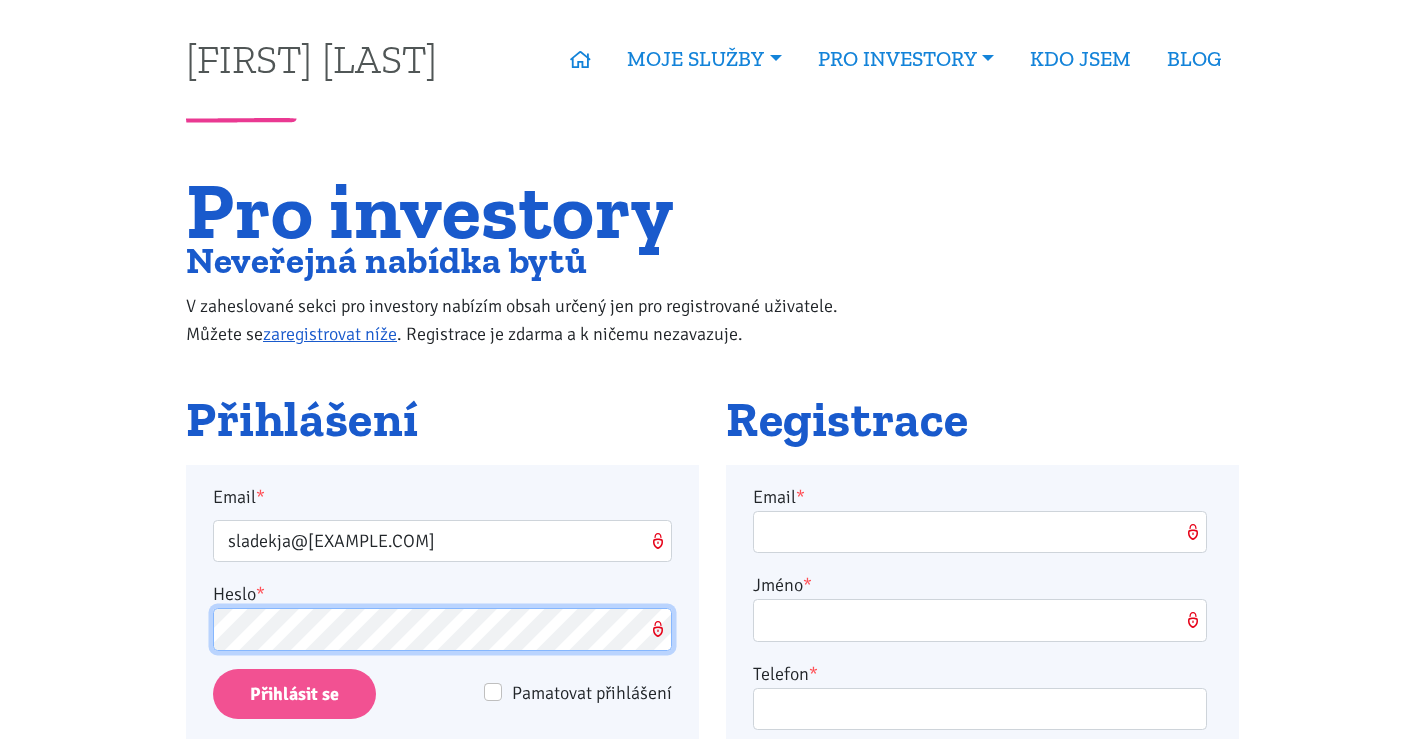 click on "Přihlásit se" at bounding box center (294, 694) 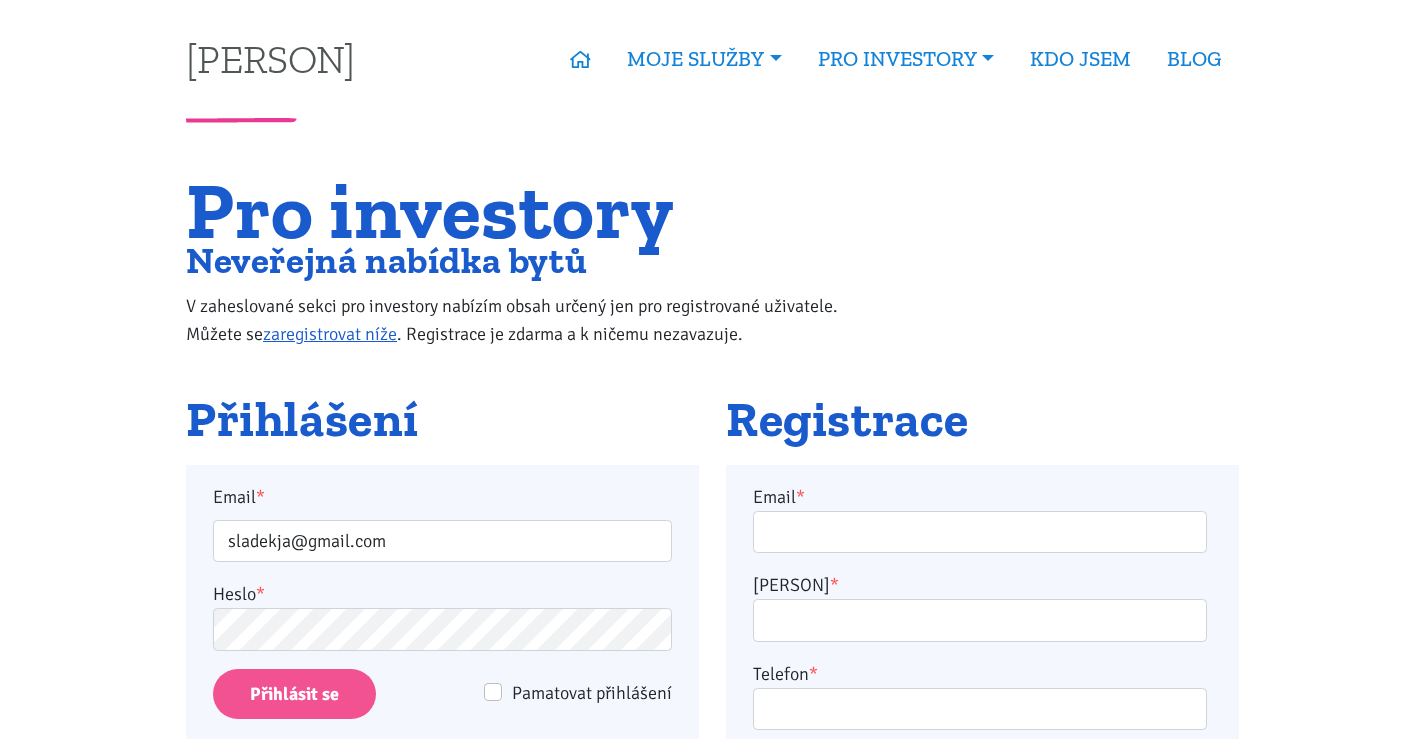 scroll, scrollTop: 0, scrollLeft: 0, axis: both 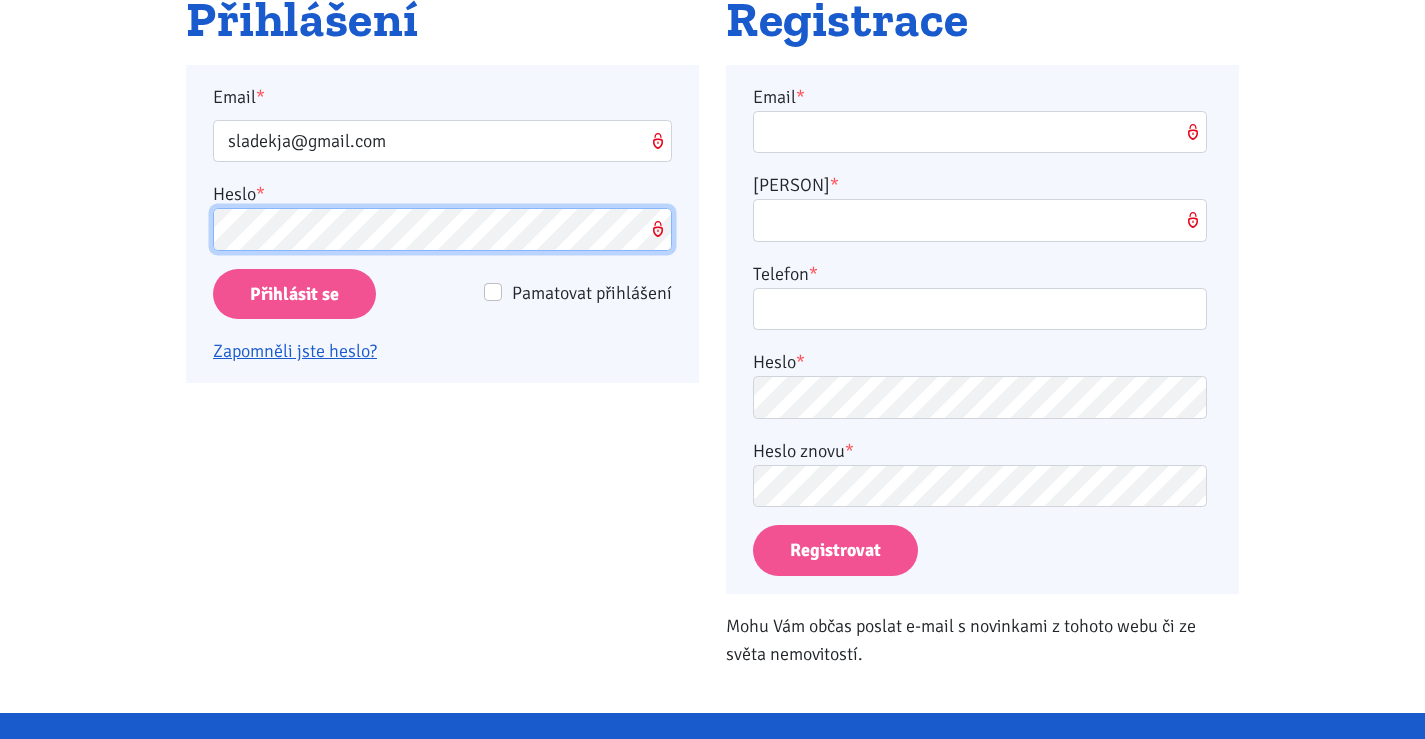 click on "Přihlásit se" at bounding box center (294, 294) 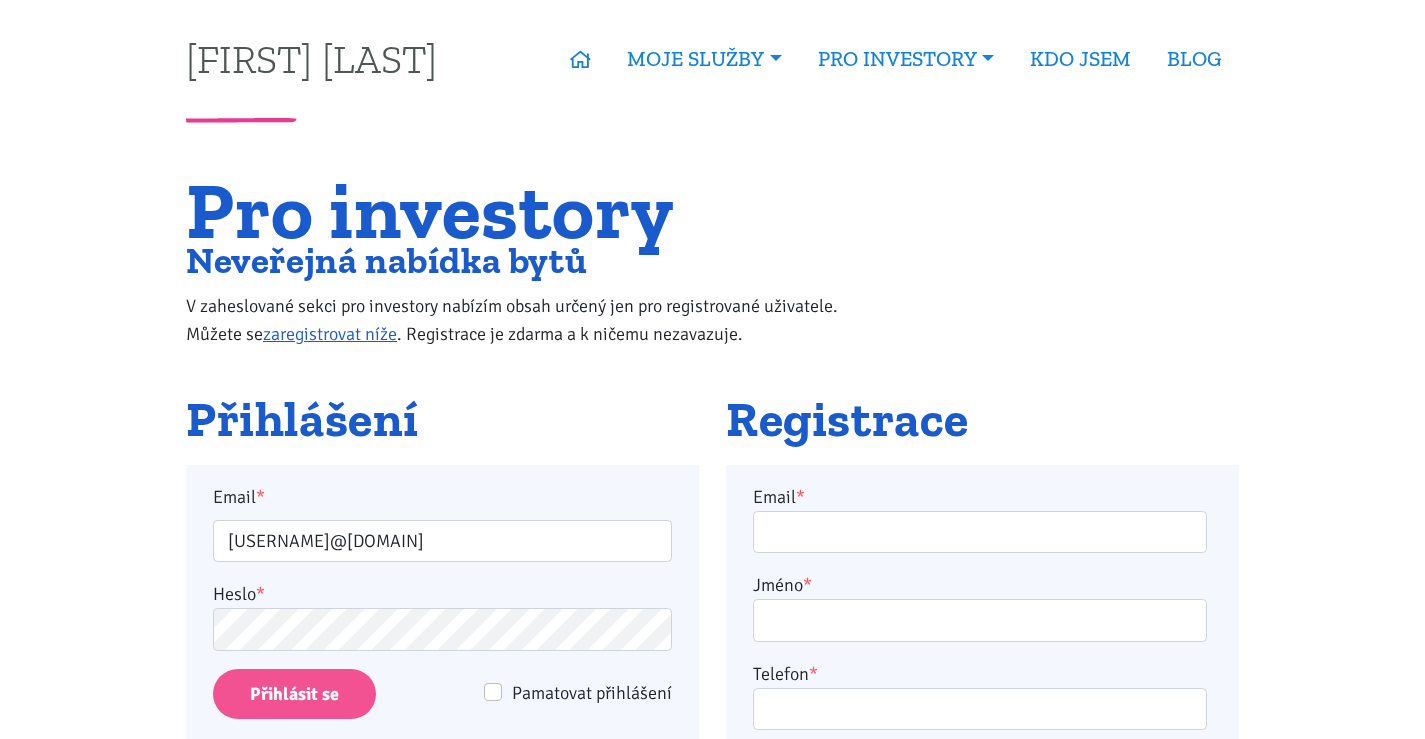 scroll, scrollTop: 300, scrollLeft: 0, axis: vertical 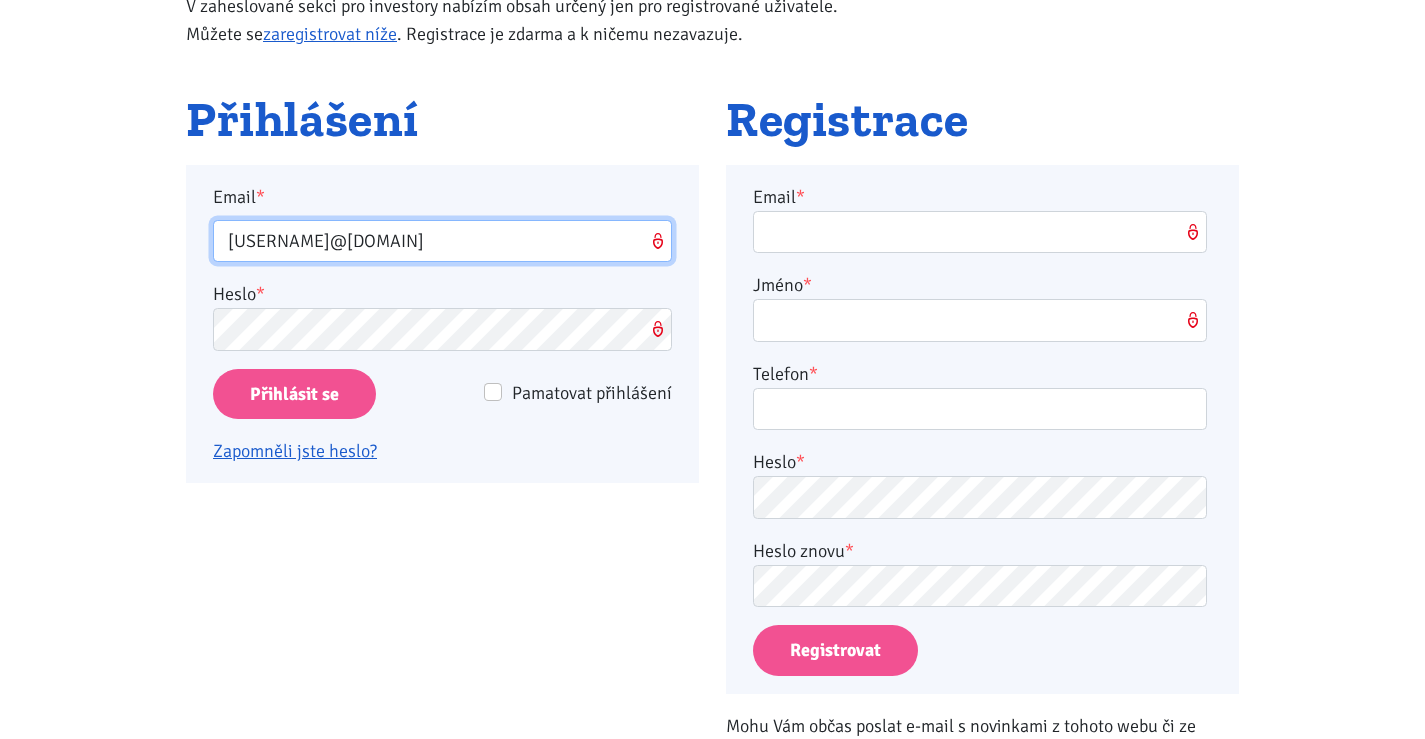 click on "sladekja@[EXAMPLE.COM]" at bounding box center (442, 241) 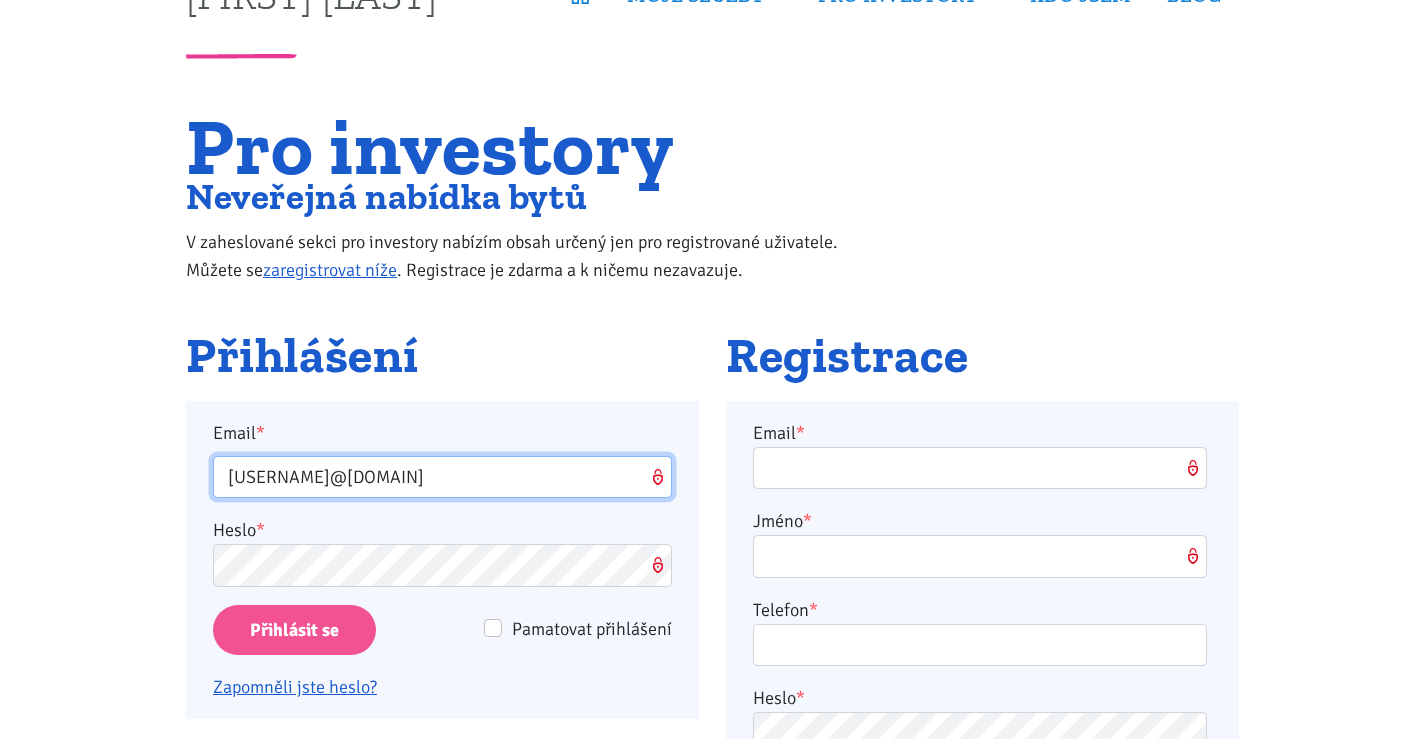 scroll, scrollTop: 100, scrollLeft: 0, axis: vertical 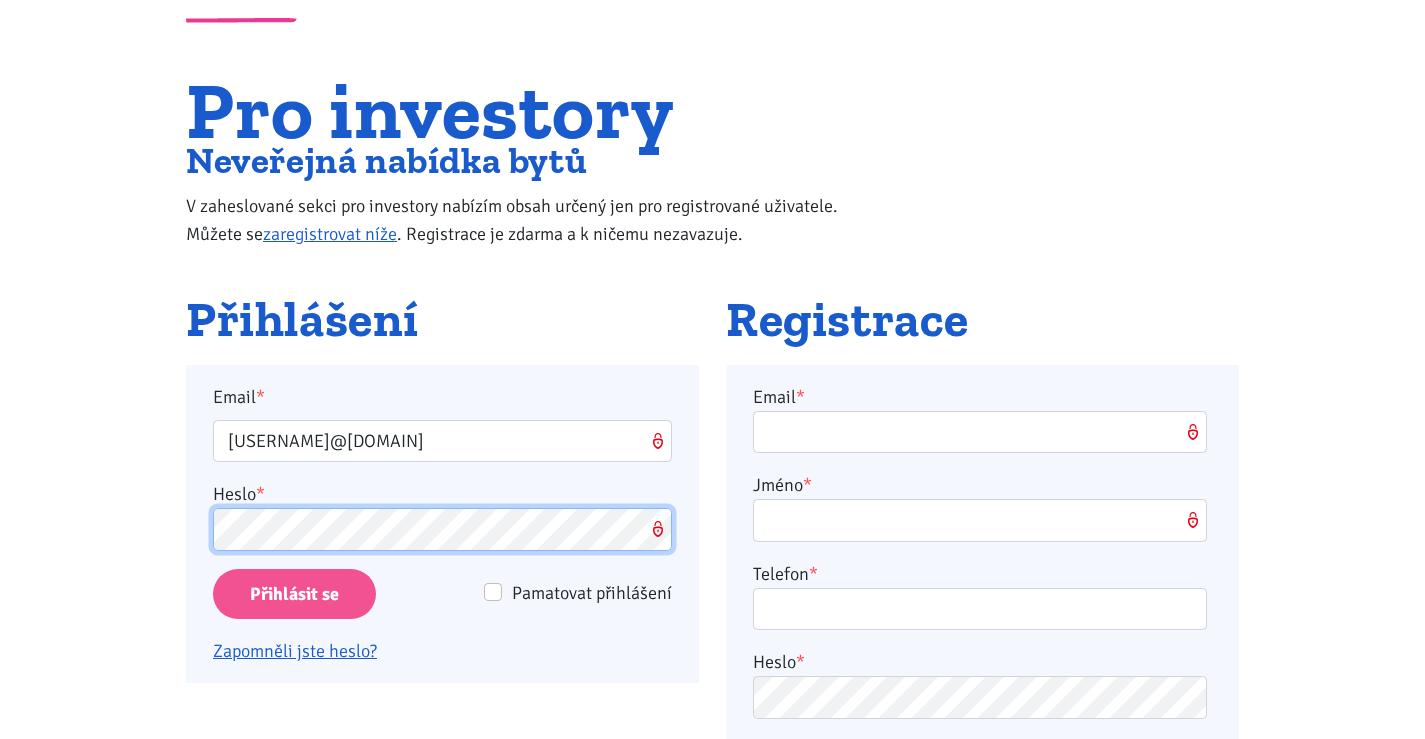 click on "Přihlásit se" at bounding box center [294, 594] 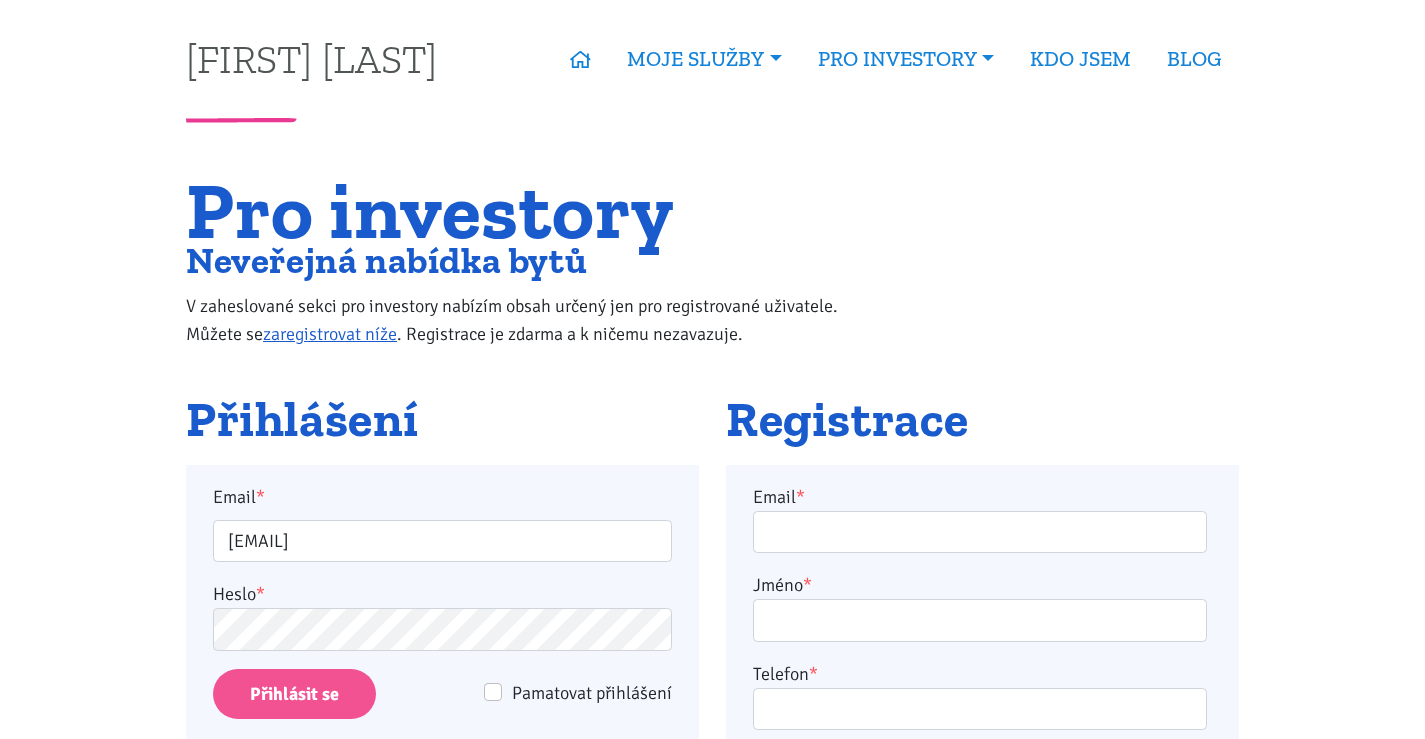 scroll, scrollTop: 0, scrollLeft: 0, axis: both 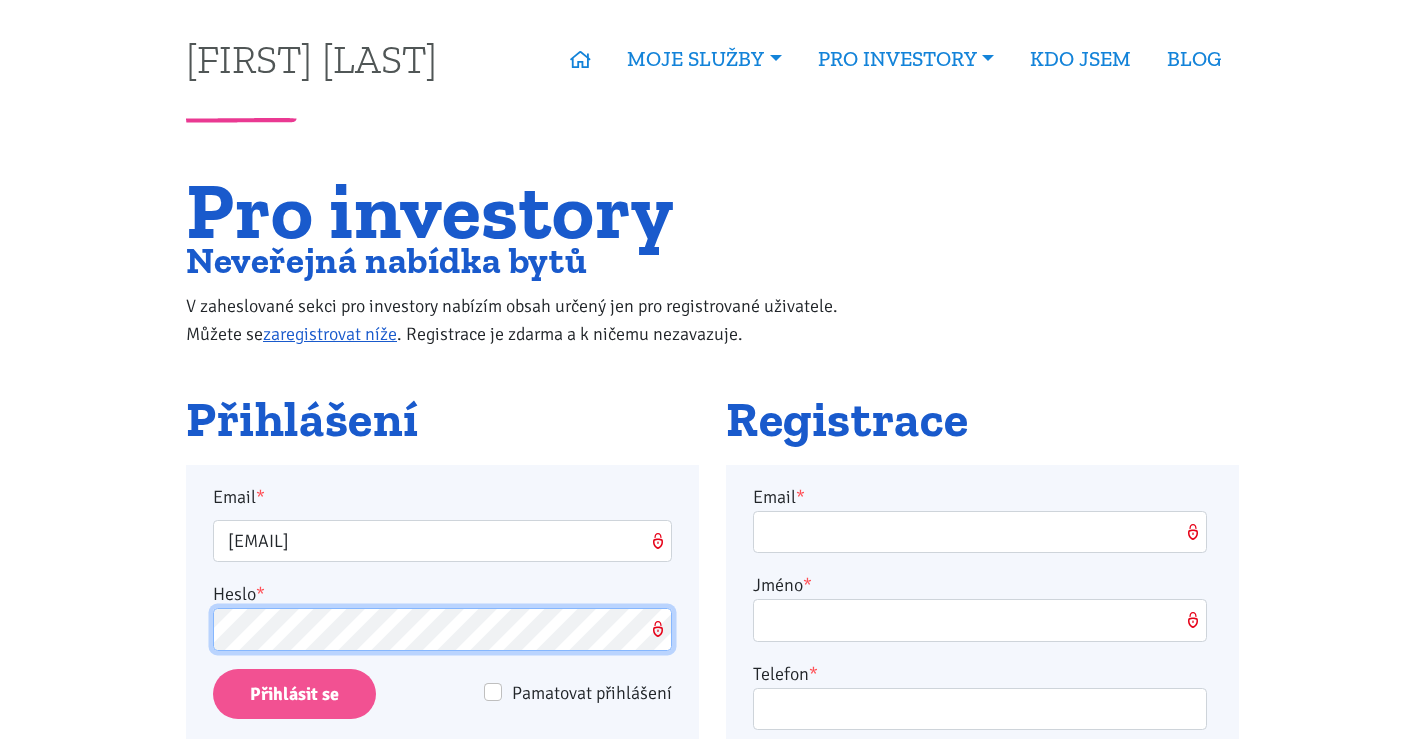 click on "Přihlásit se" at bounding box center (294, 694) 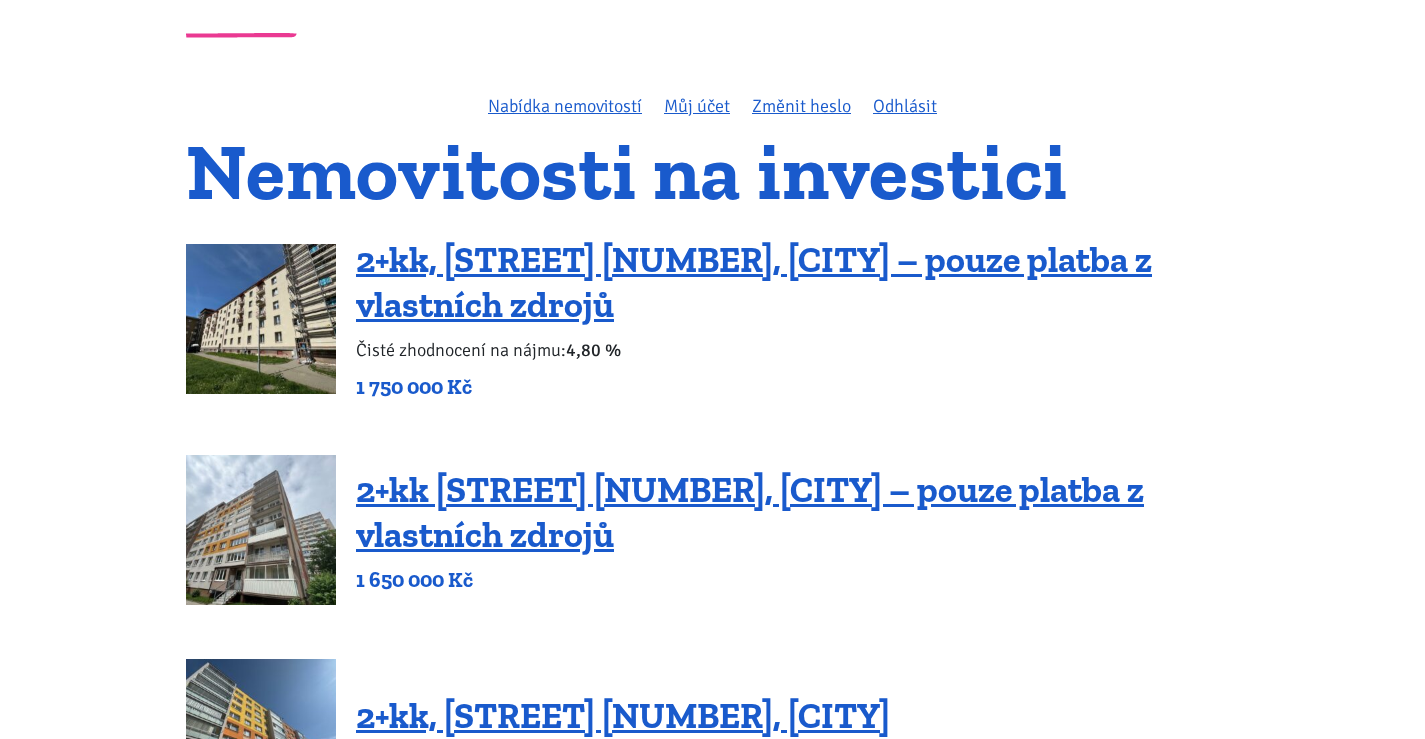 scroll, scrollTop: 200, scrollLeft: 0, axis: vertical 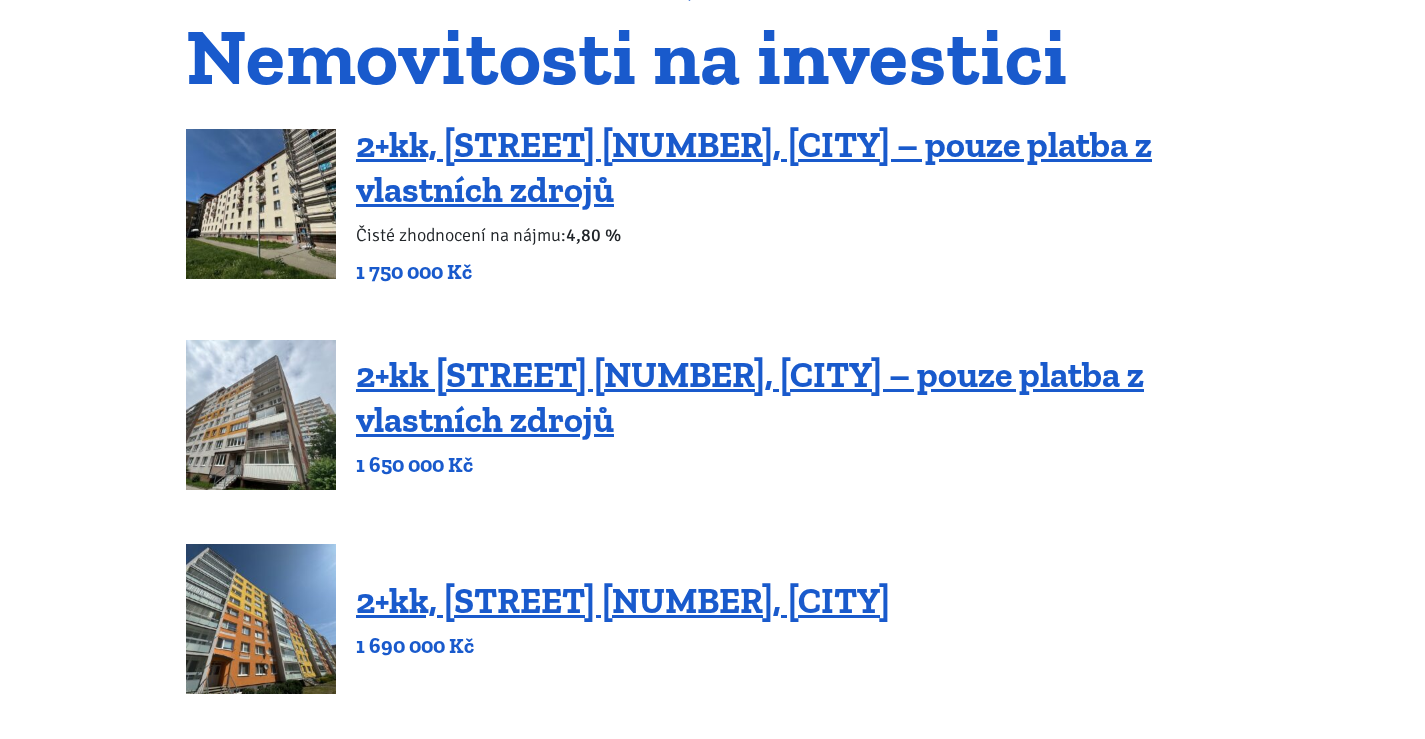 click on "[FIRST] [LAST]
ÚVOD
MOJE SLUŽBY
Strategický mentoring
Financování bez limitu
Kupte investiční byt
Správa nemovitostí
Rekonstrukce bytů
PRO INVESTORY
Nabídka nemovitostí
Úvěrová kalkulačka
Vzor nájemní smlouvy
Rozšíření pro prohlížeče
Podpisový vzor pro katastr
BLOG" at bounding box center [712, 3055] 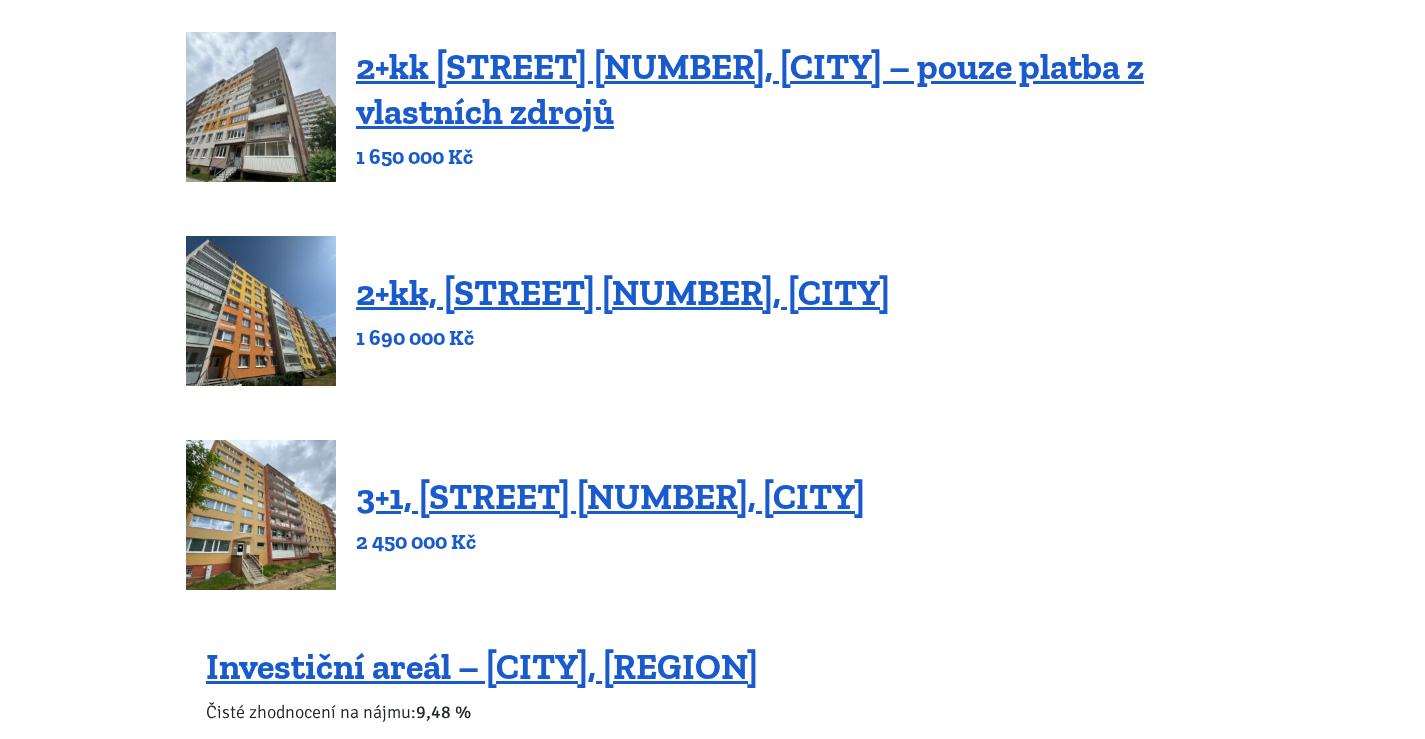 scroll, scrollTop: 500, scrollLeft: 0, axis: vertical 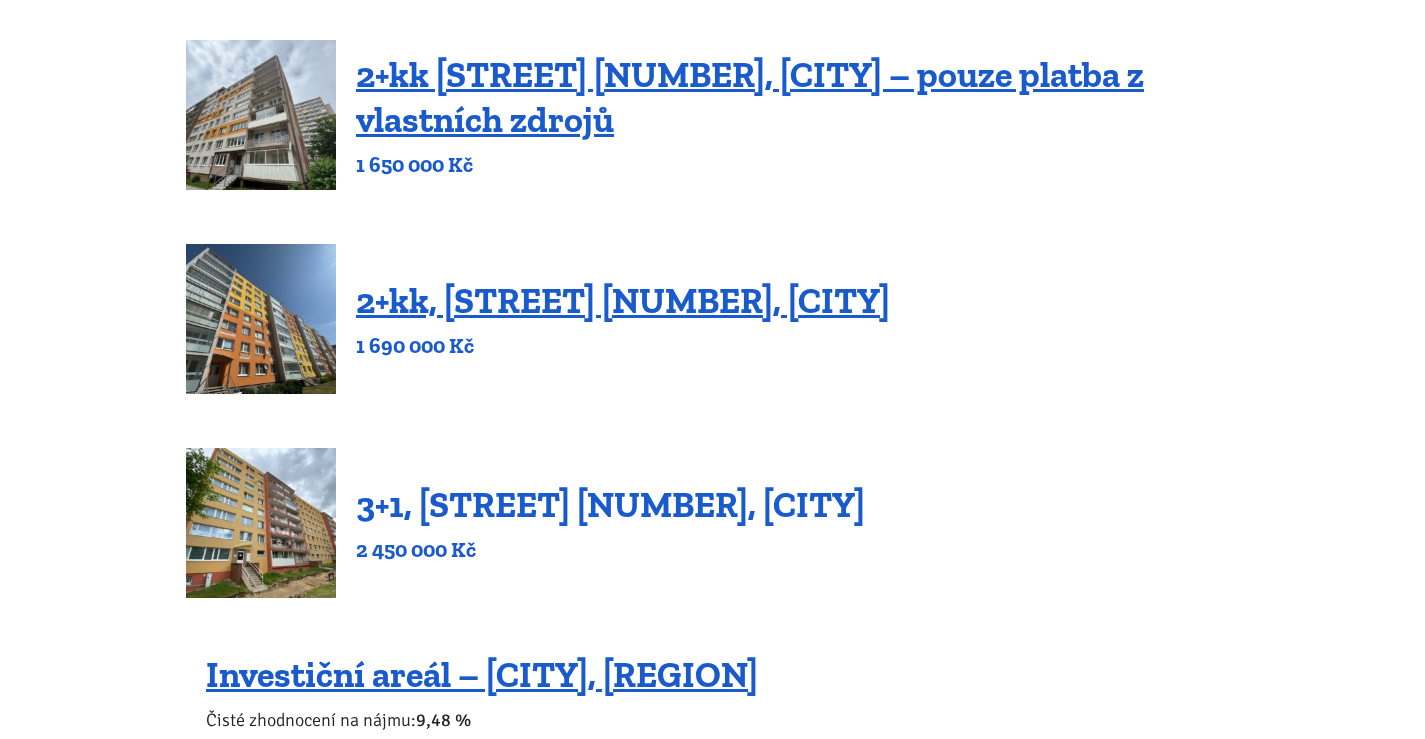 click on "3+1, [STREET] [NUMBER], [CITY]" at bounding box center (610, 504) 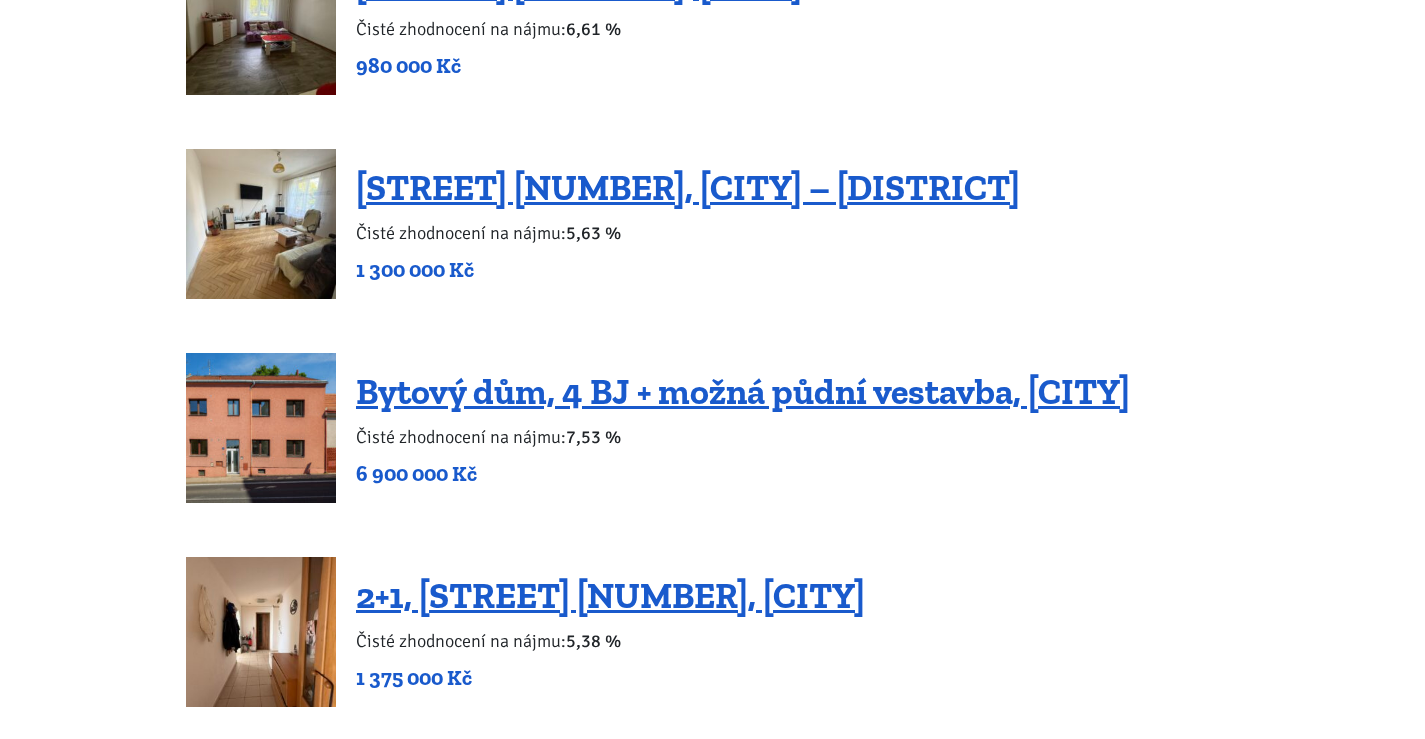 scroll, scrollTop: 2000, scrollLeft: 0, axis: vertical 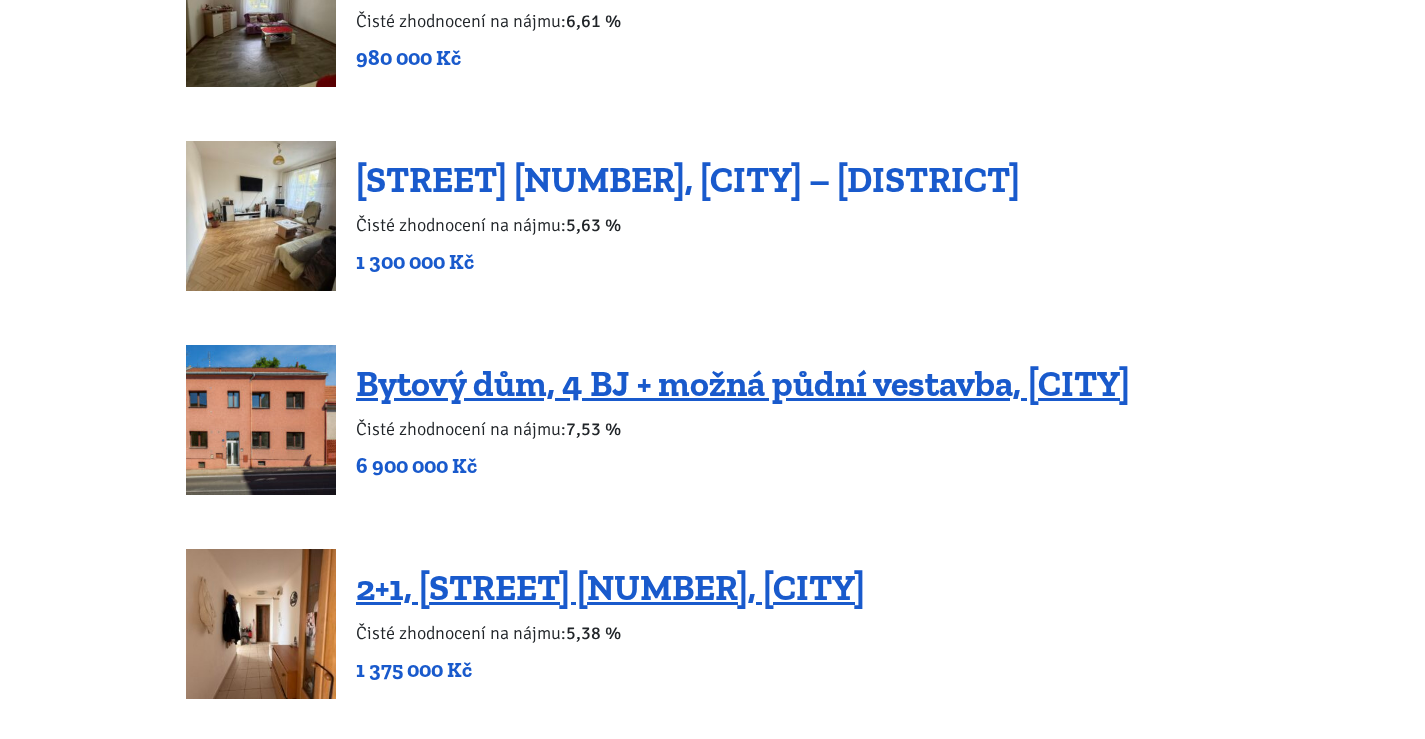 click on "[STREET] [NUMBER], [CITY] – [DISTRICT]" at bounding box center (688, 179) 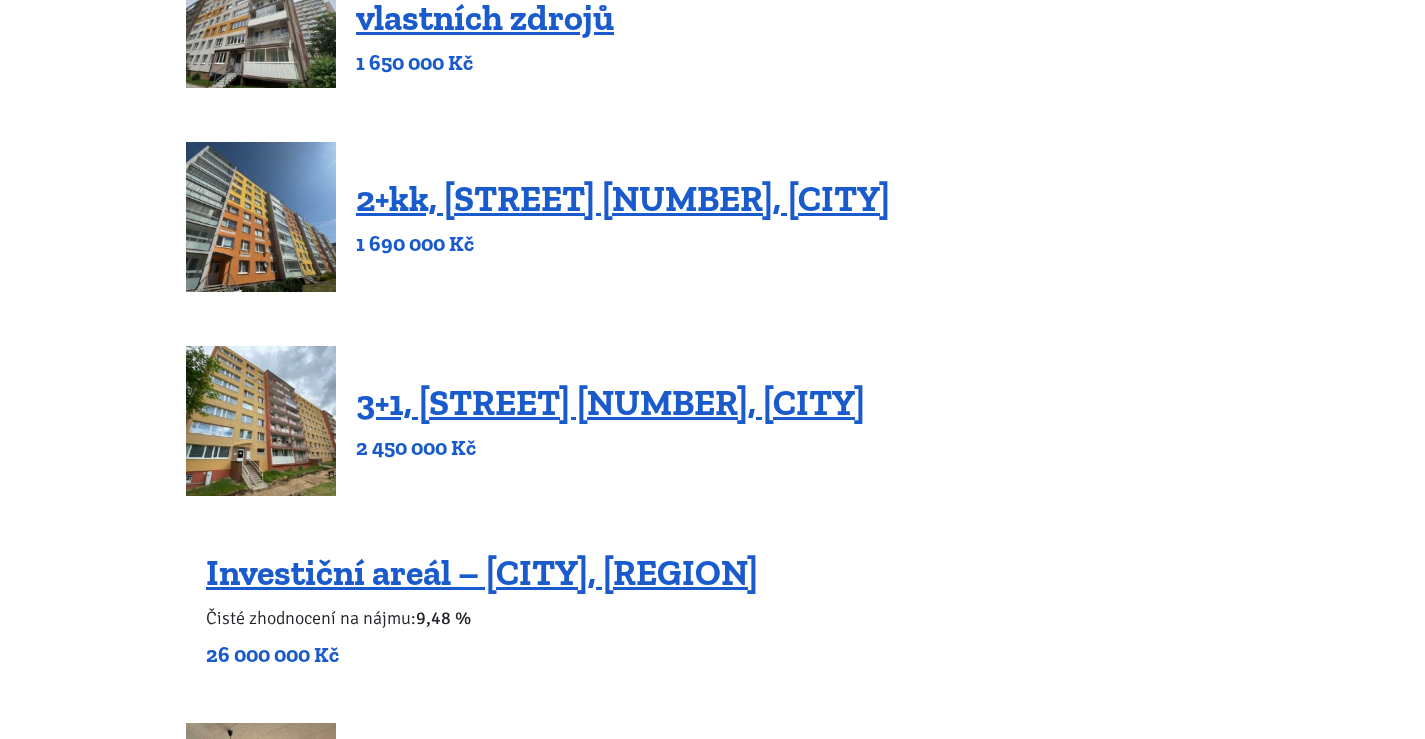 scroll, scrollTop: 700, scrollLeft: 0, axis: vertical 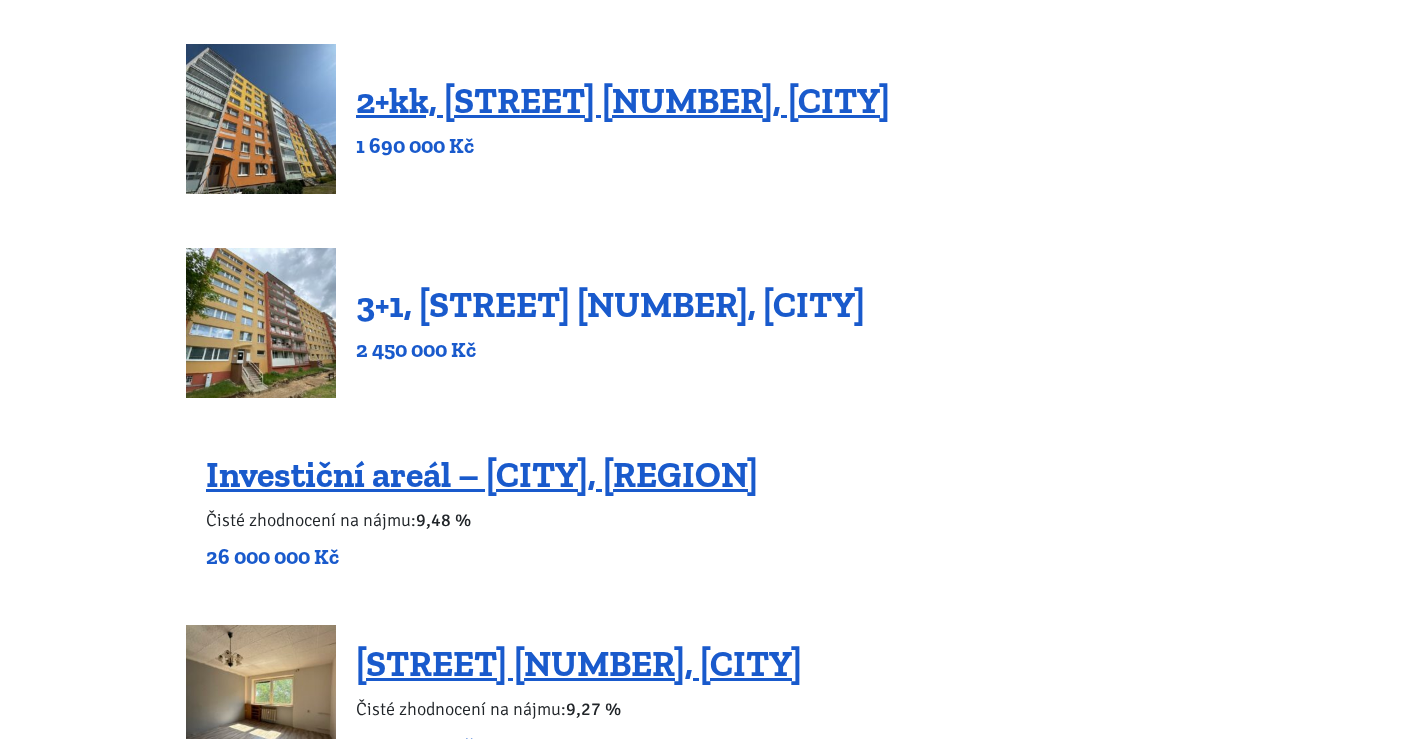 click on "3+1, [STREET] [NUMBER], [CITY]" at bounding box center [610, 304] 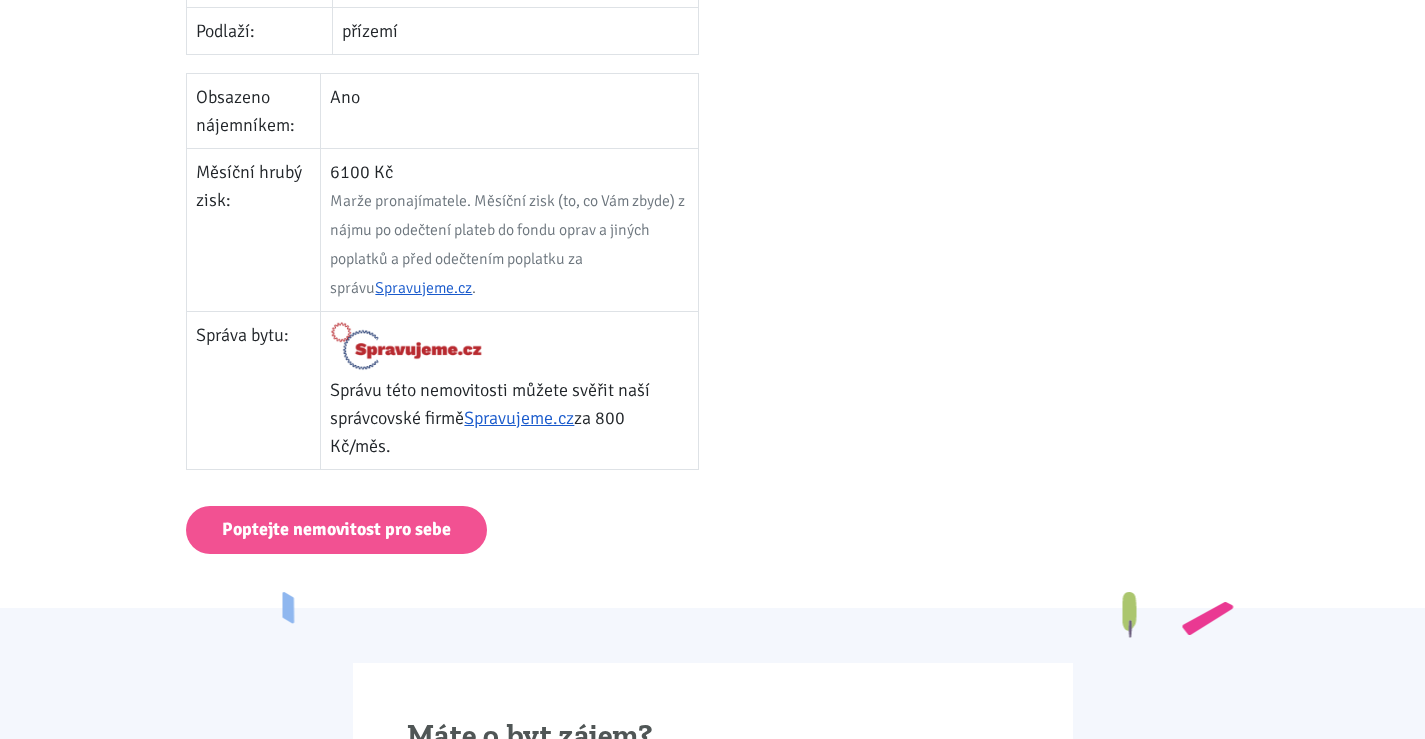 scroll, scrollTop: 900, scrollLeft: 0, axis: vertical 